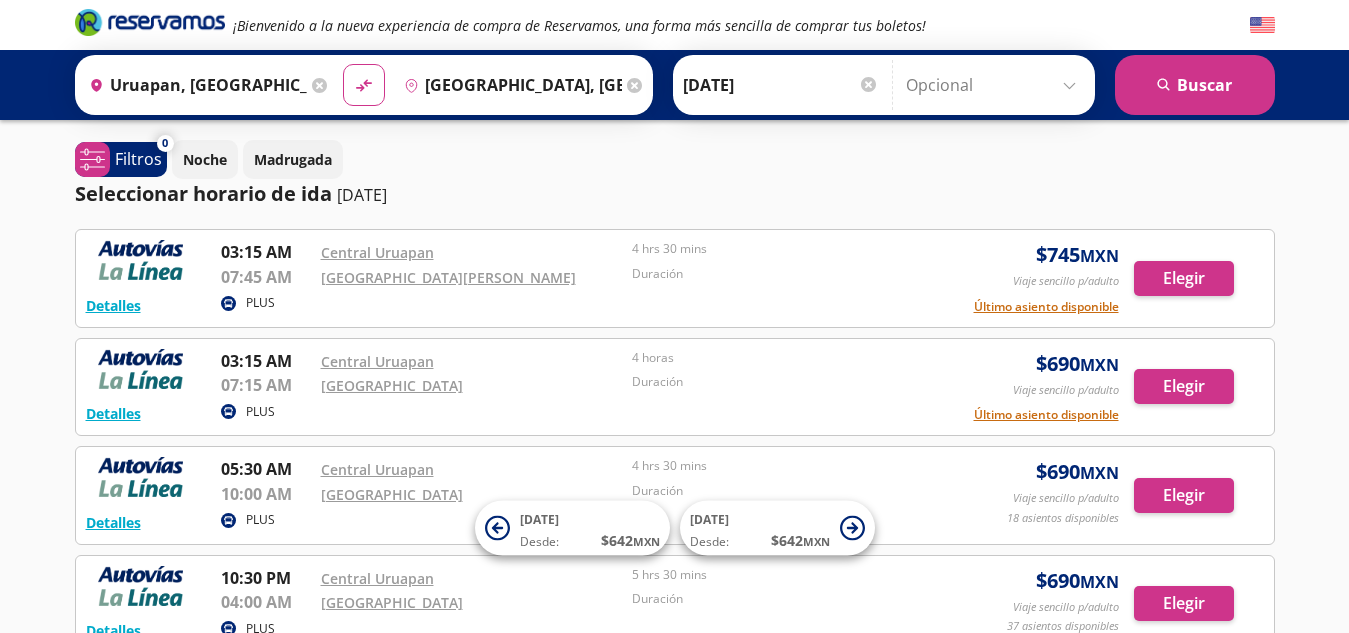 scroll, scrollTop: 0, scrollLeft: 0, axis: both 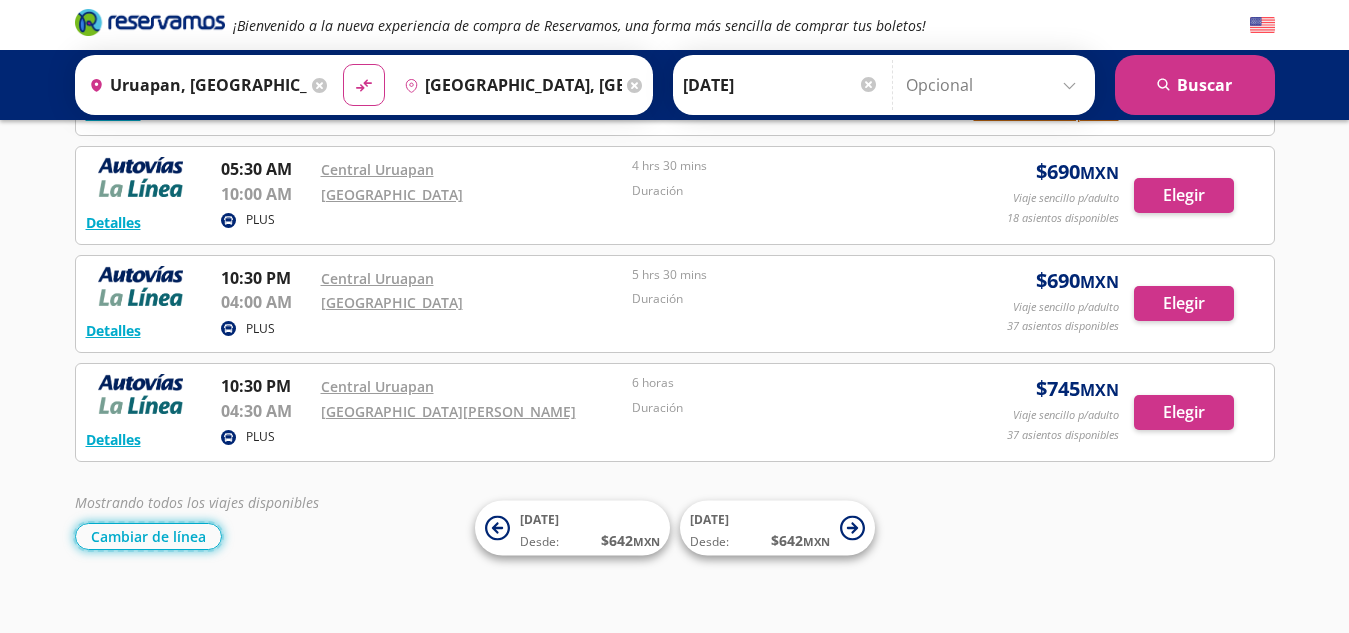 click on "Cambiar de línea" at bounding box center (148, 536) 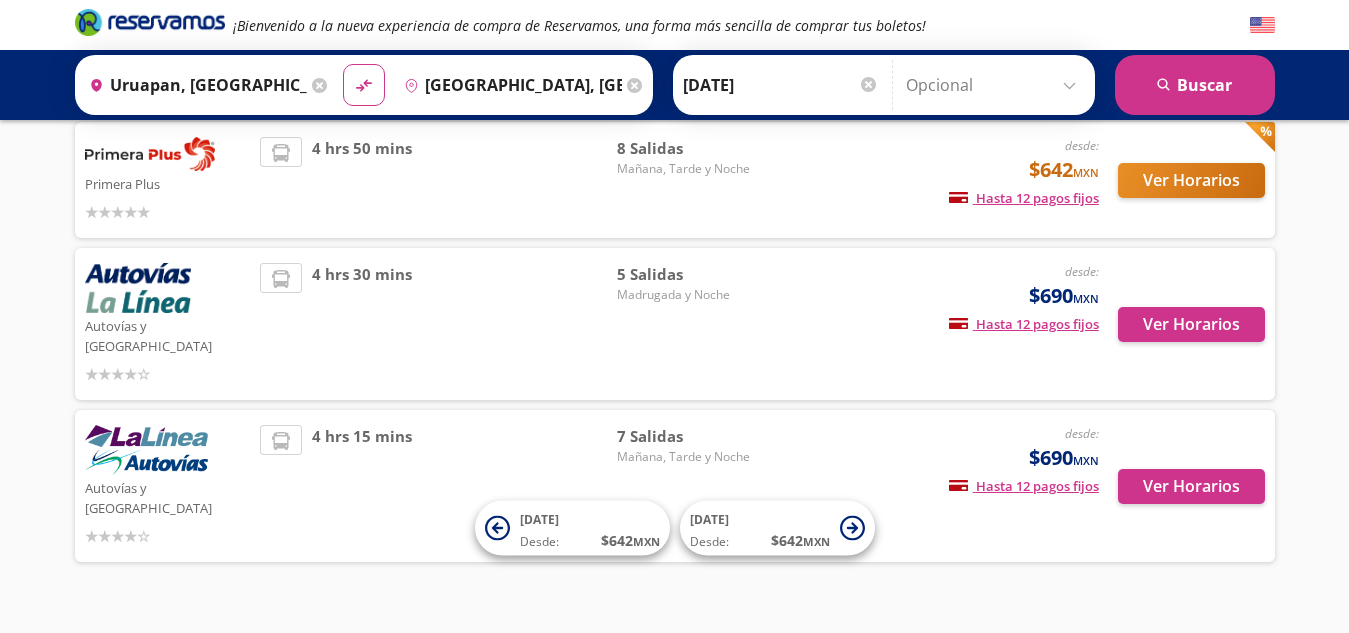scroll, scrollTop: 0, scrollLeft: 0, axis: both 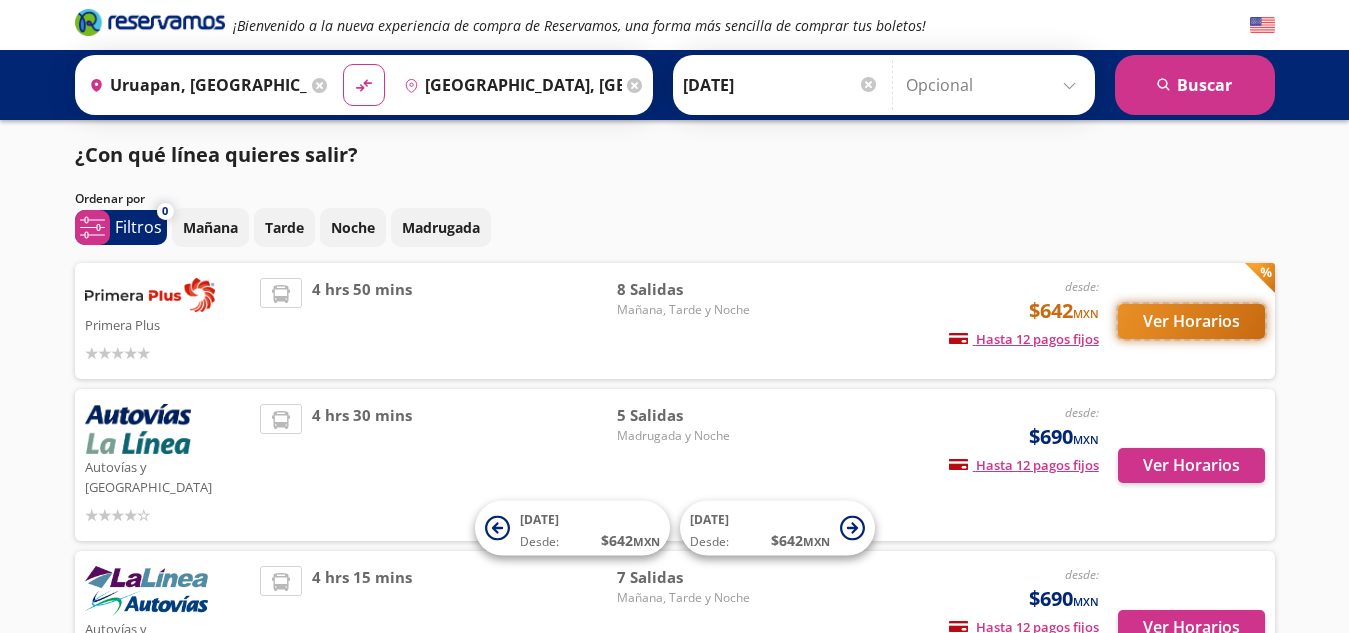 click on "Ver Horarios" at bounding box center (1191, 321) 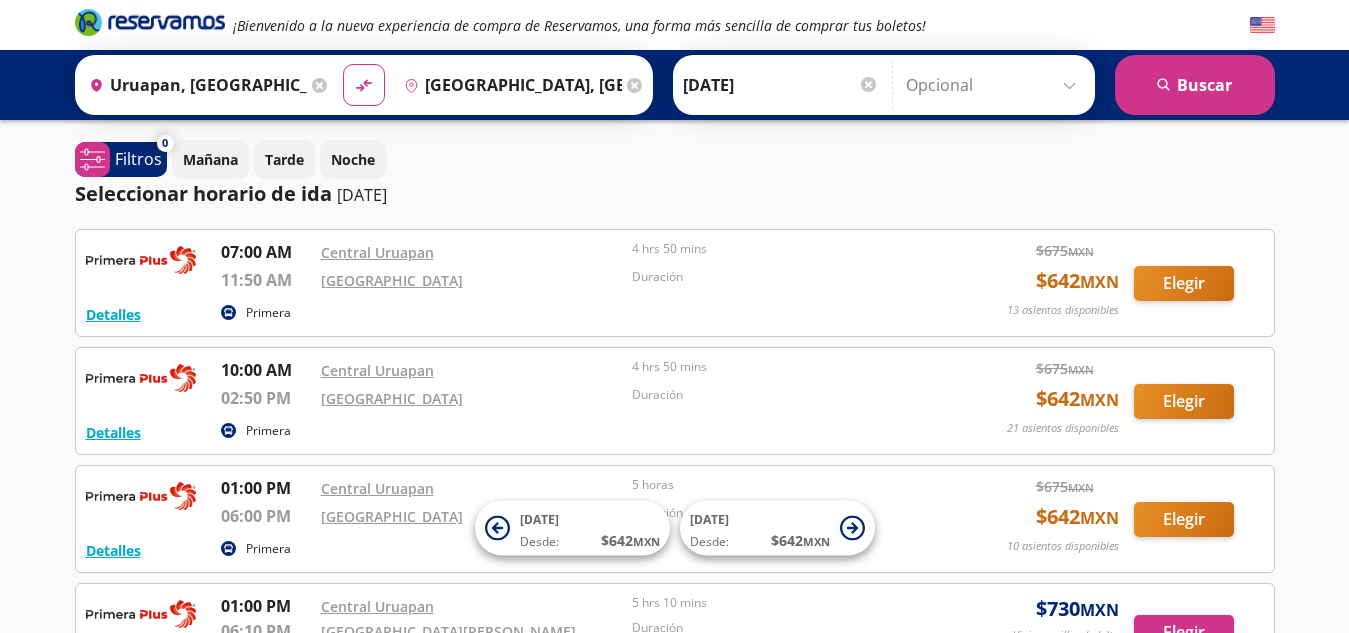 click at bounding box center (868, 84) 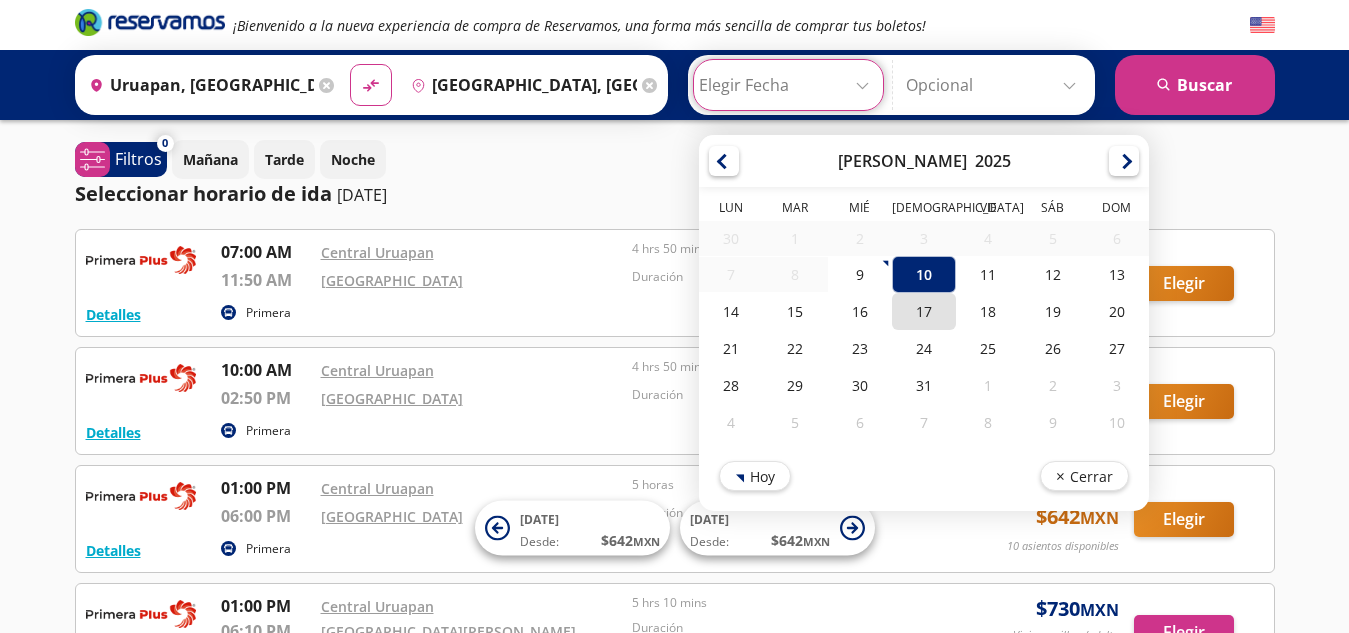 click on "17" at bounding box center (923, 311) 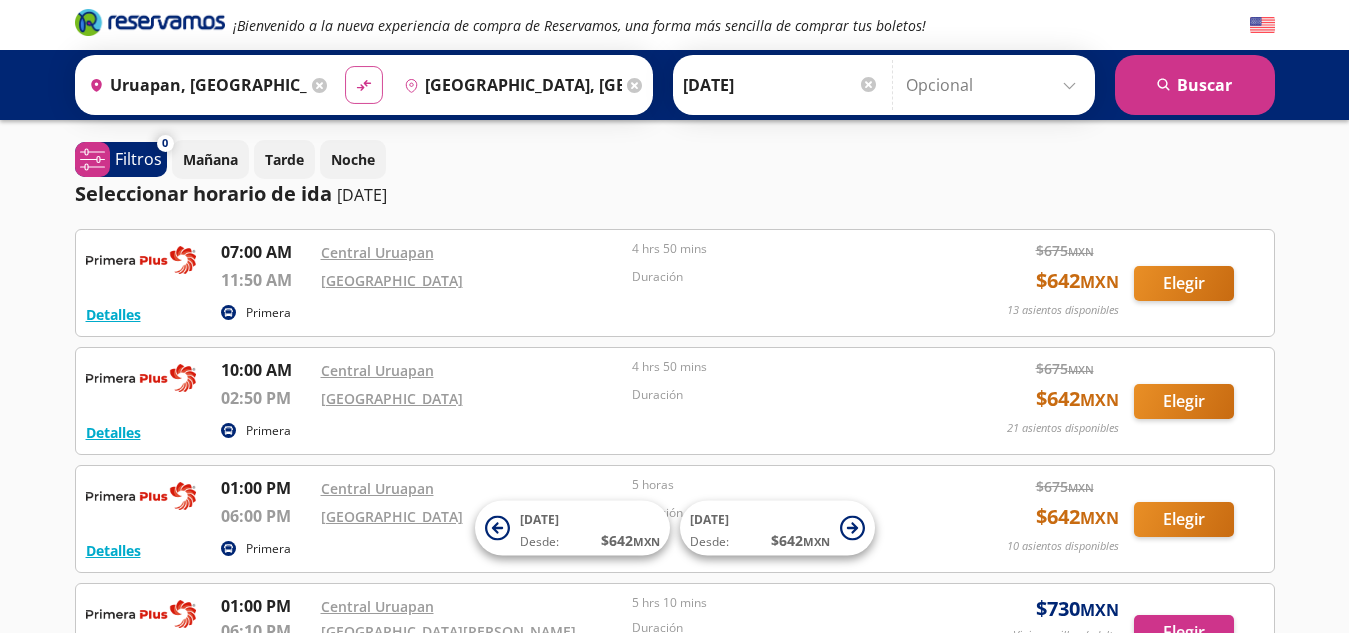 click on "material-symbols:compare-arrows-rounded" at bounding box center [364, 85] 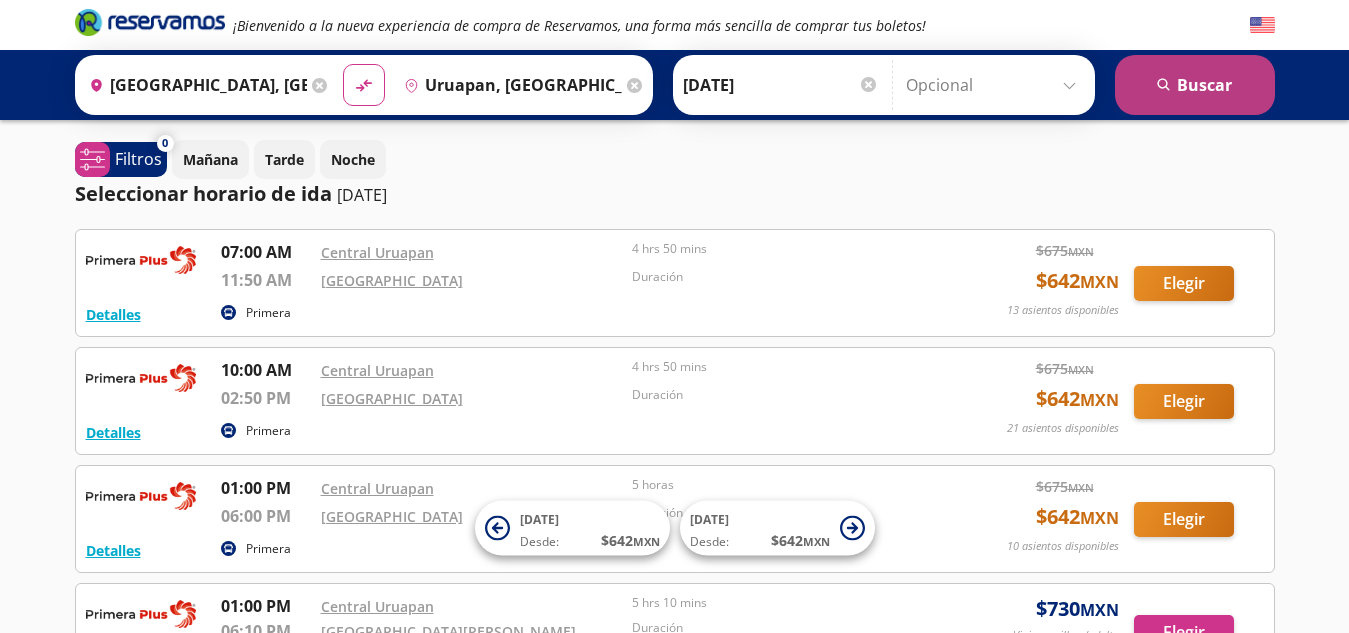 click on "search
[GEOGRAPHIC_DATA]" at bounding box center (1195, 85) 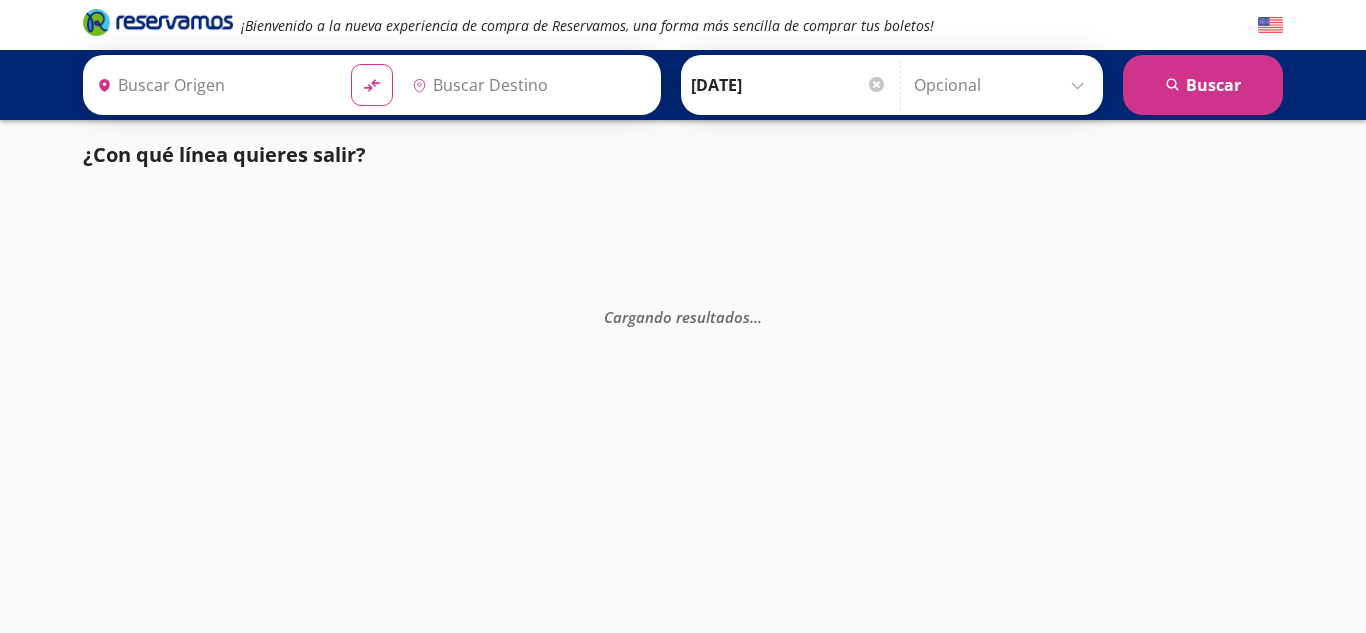 type on "[GEOGRAPHIC_DATA], [GEOGRAPHIC_DATA]" 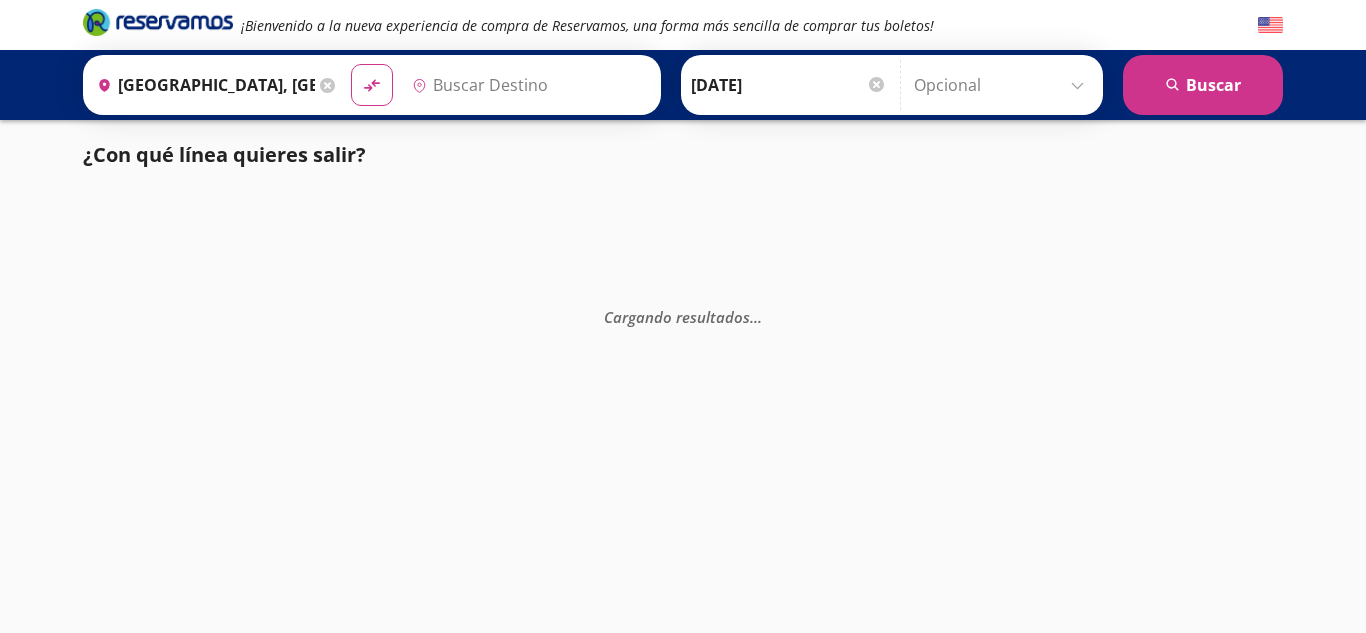 type on "Uruapan, [GEOGRAPHIC_DATA]" 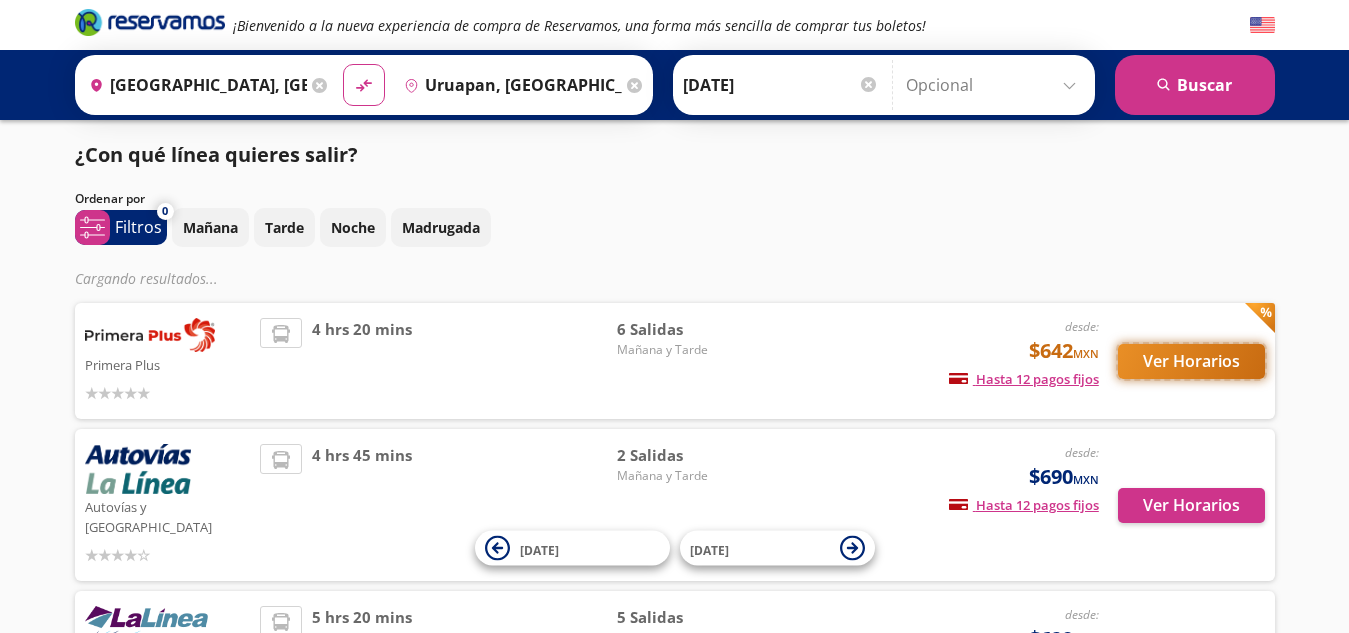 click on "Ver Horarios" at bounding box center (1191, 361) 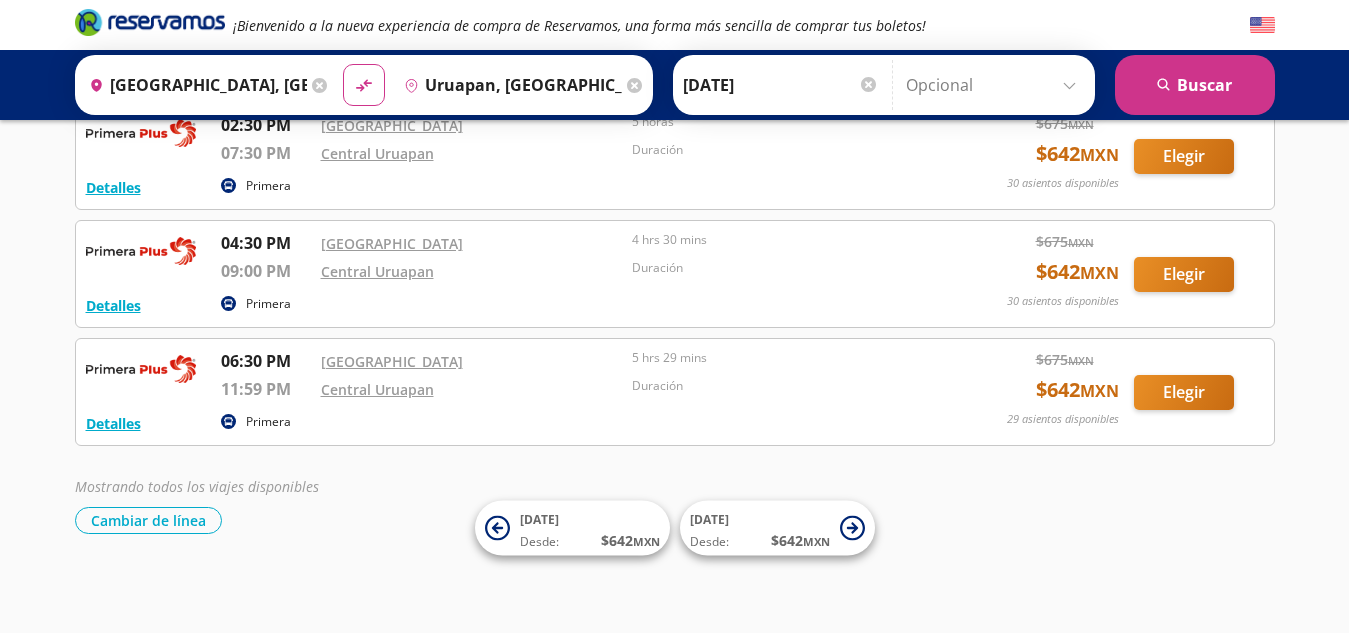 scroll, scrollTop: 482, scrollLeft: 0, axis: vertical 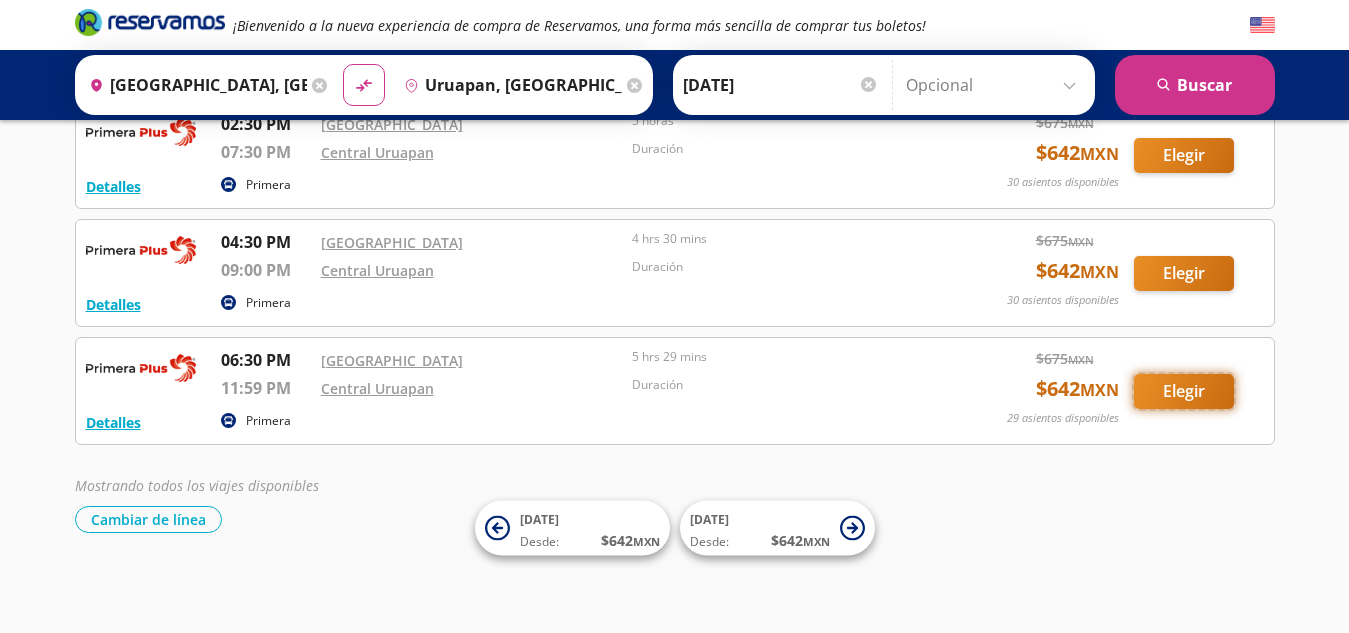 click on "Elegir" at bounding box center (1184, 391) 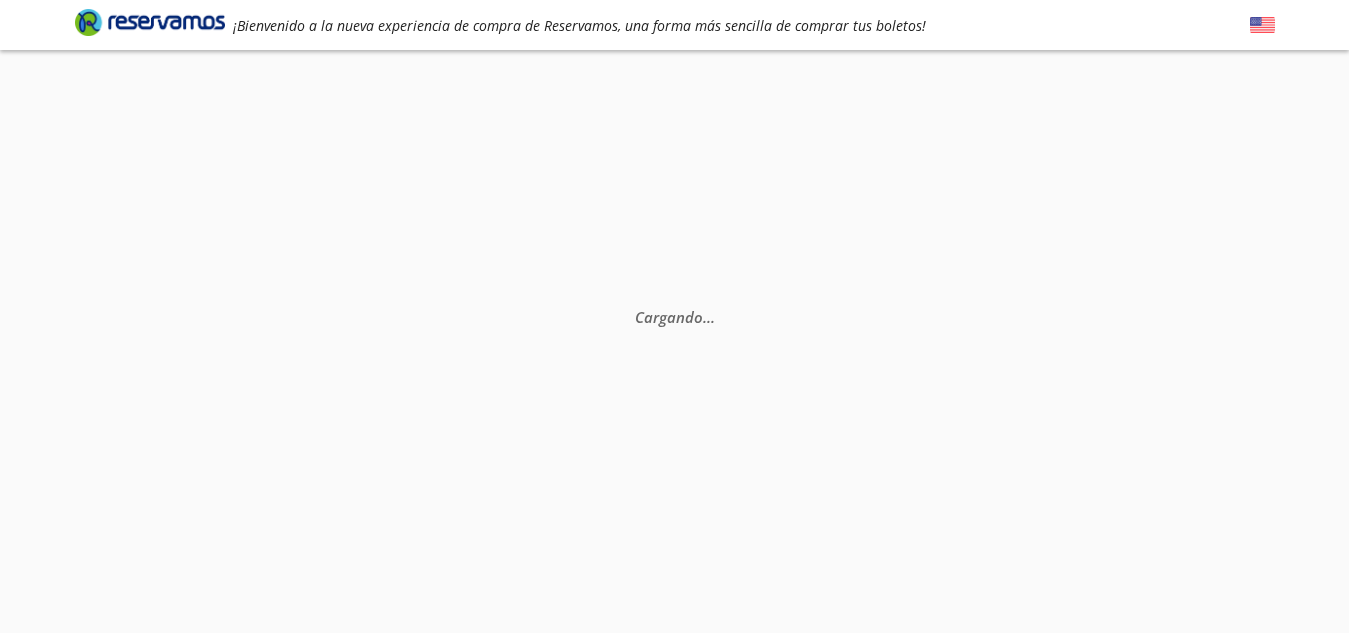 scroll, scrollTop: 0, scrollLeft: 0, axis: both 